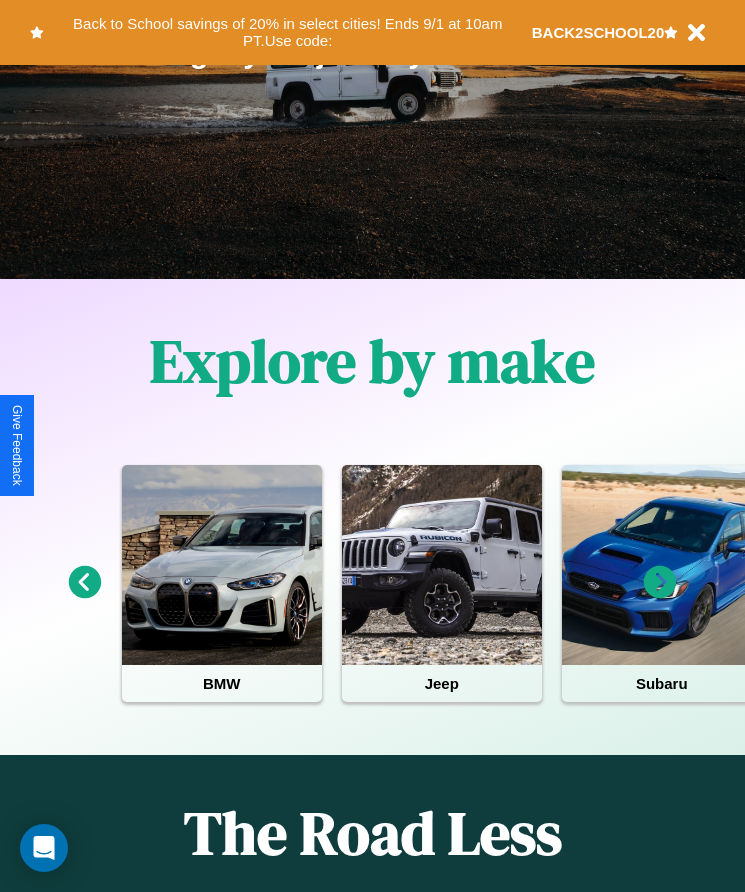scroll, scrollTop: 334, scrollLeft: 0, axis: vertical 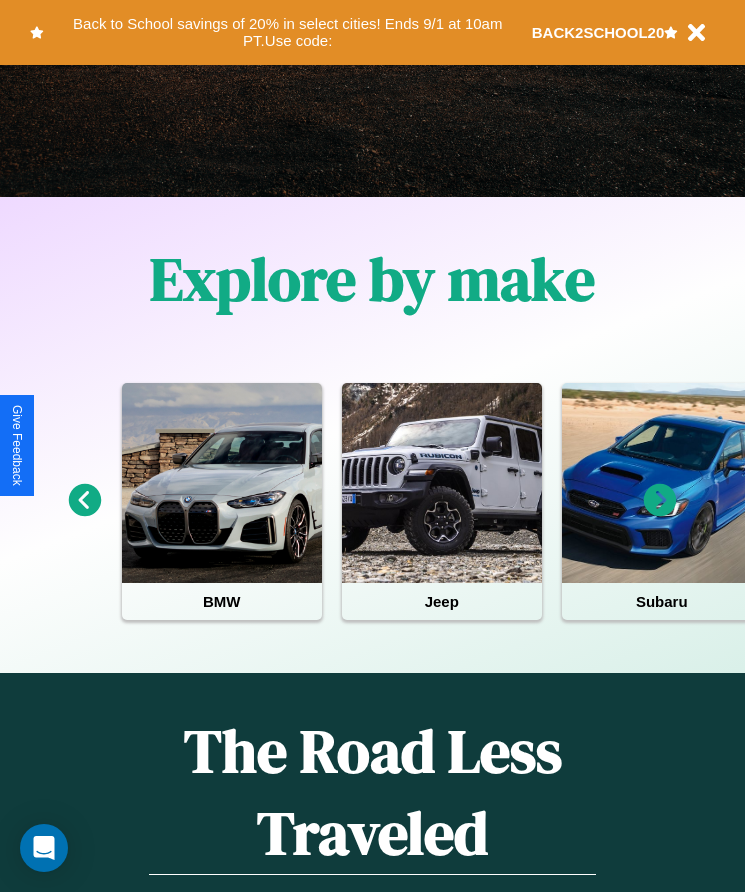 click 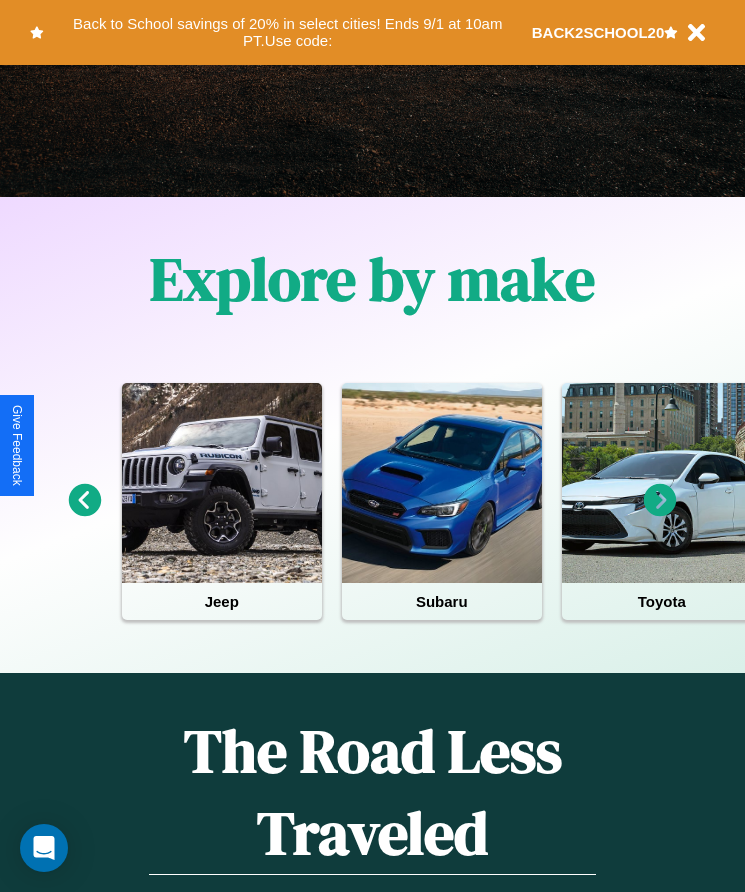 click 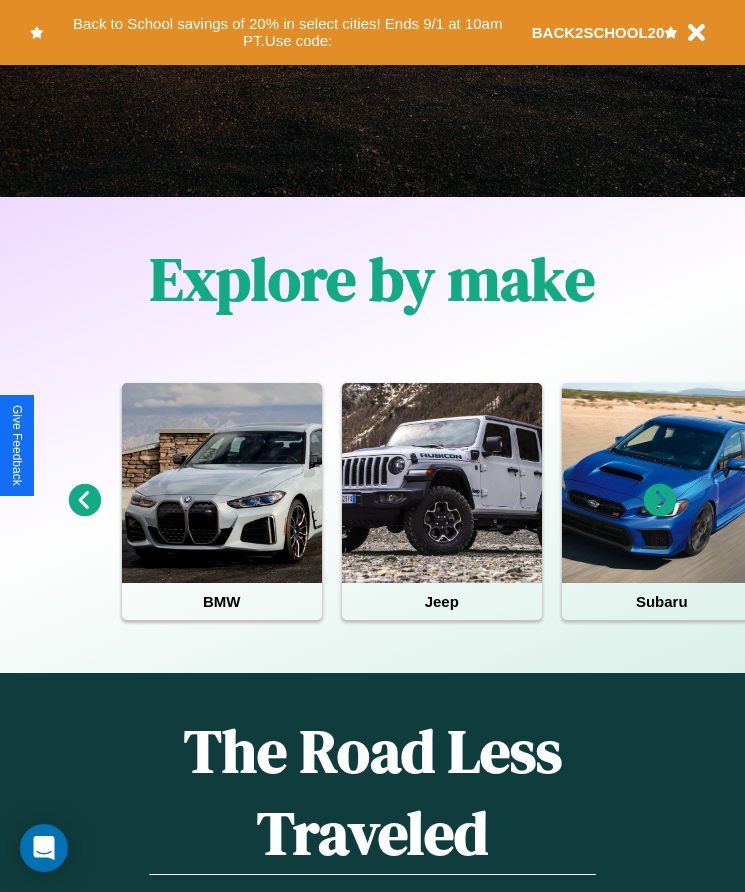 click 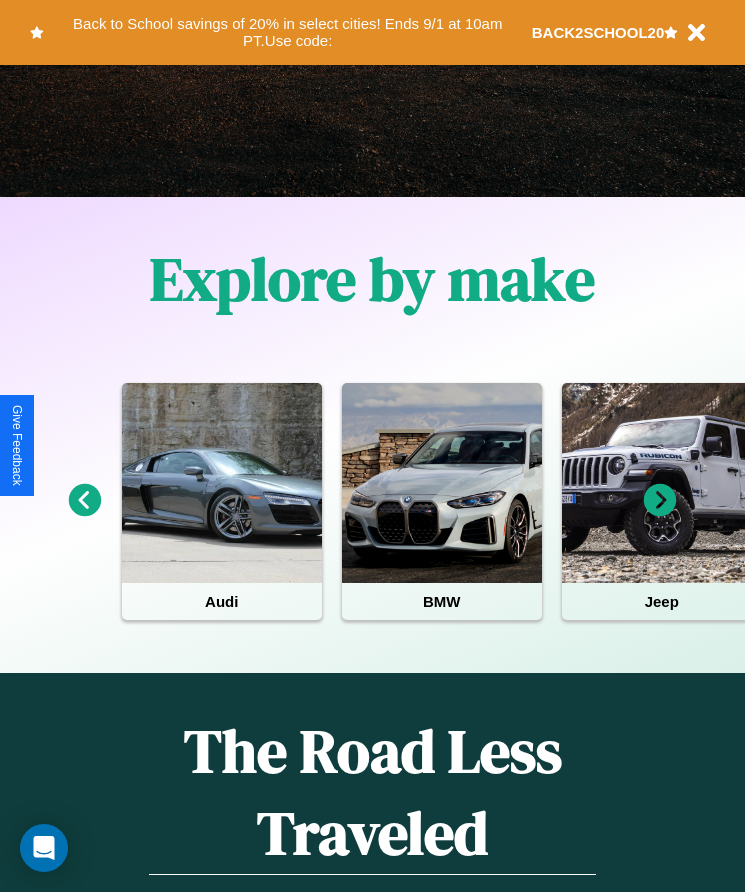 click 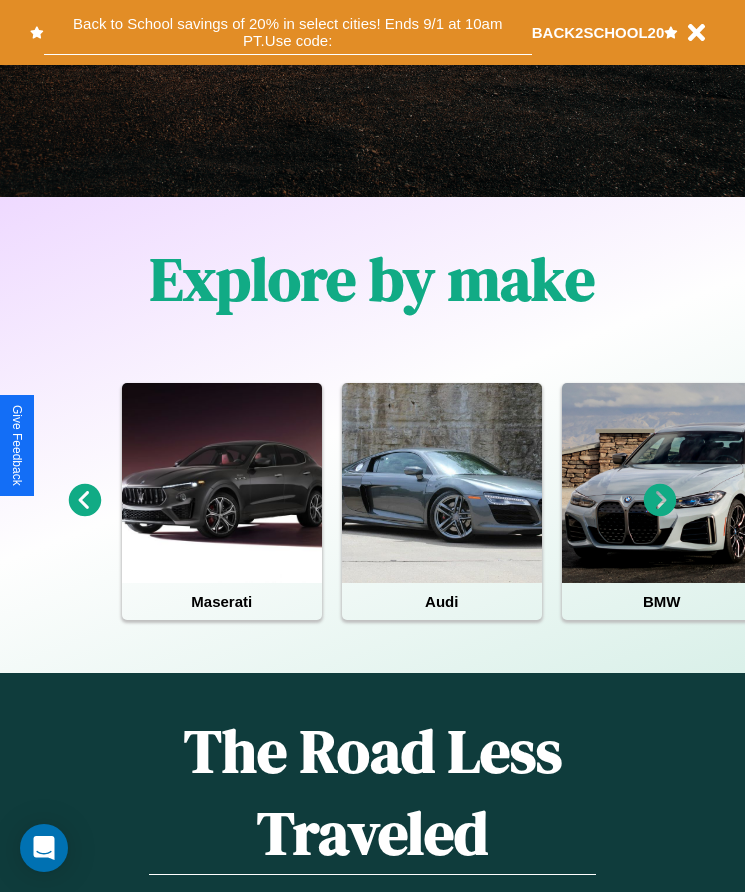 click on "Back to School savings of 20% in select cities! Ends 9/1 at 10am PT.  Use code:" at bounding box center (288, 32) 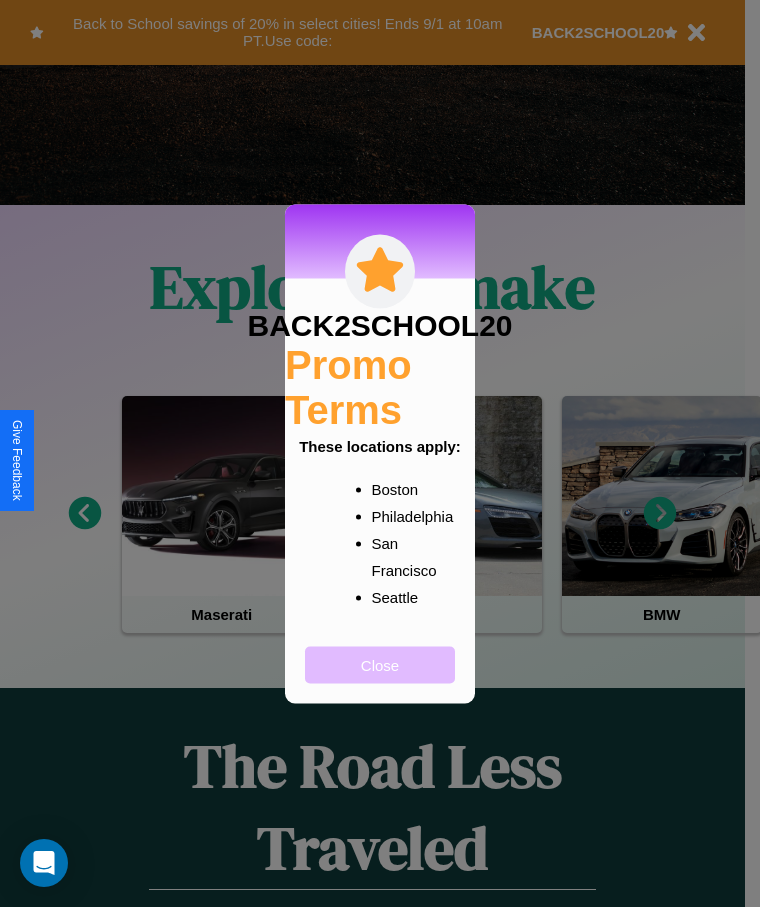 click on "Close" at bounding box center [380, 664] 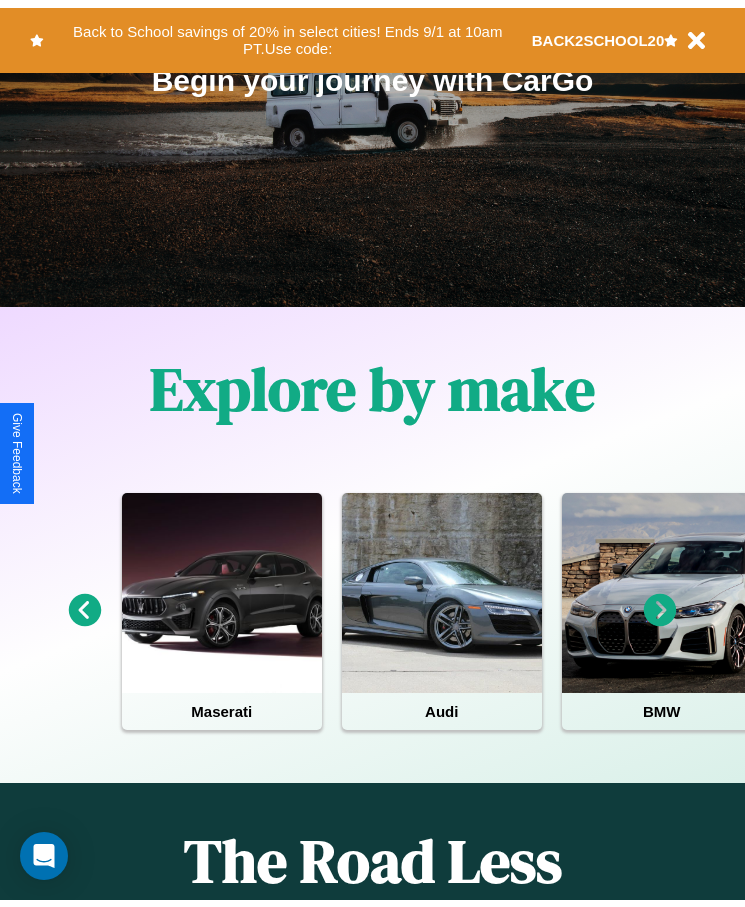 scroll, scrollTop: 0, scrollLeft: 0, axis: both 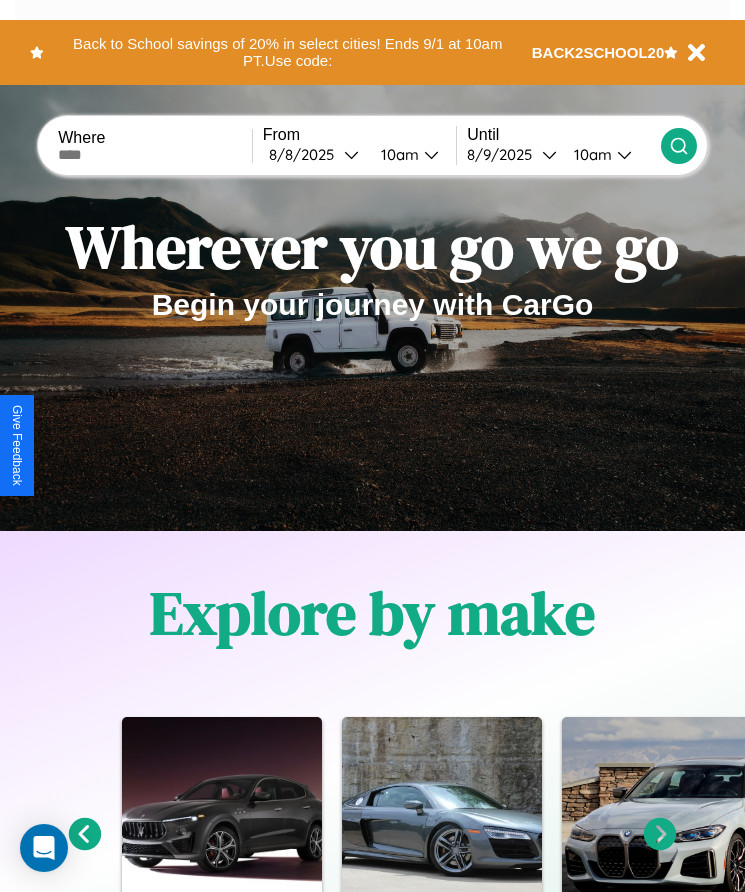 click at bounding box center [155, 155] 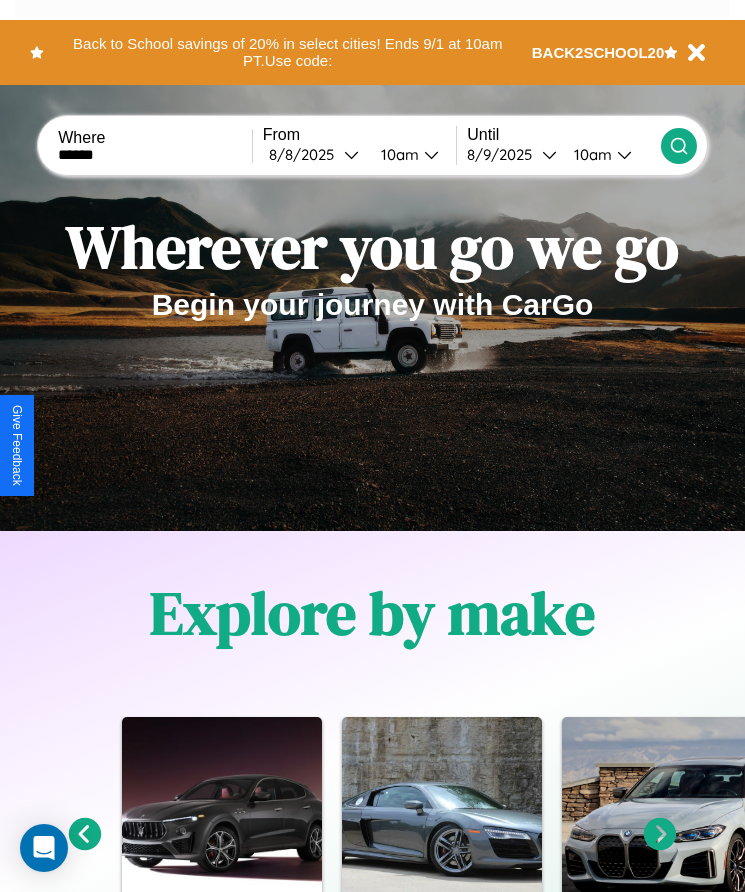 type on "******" 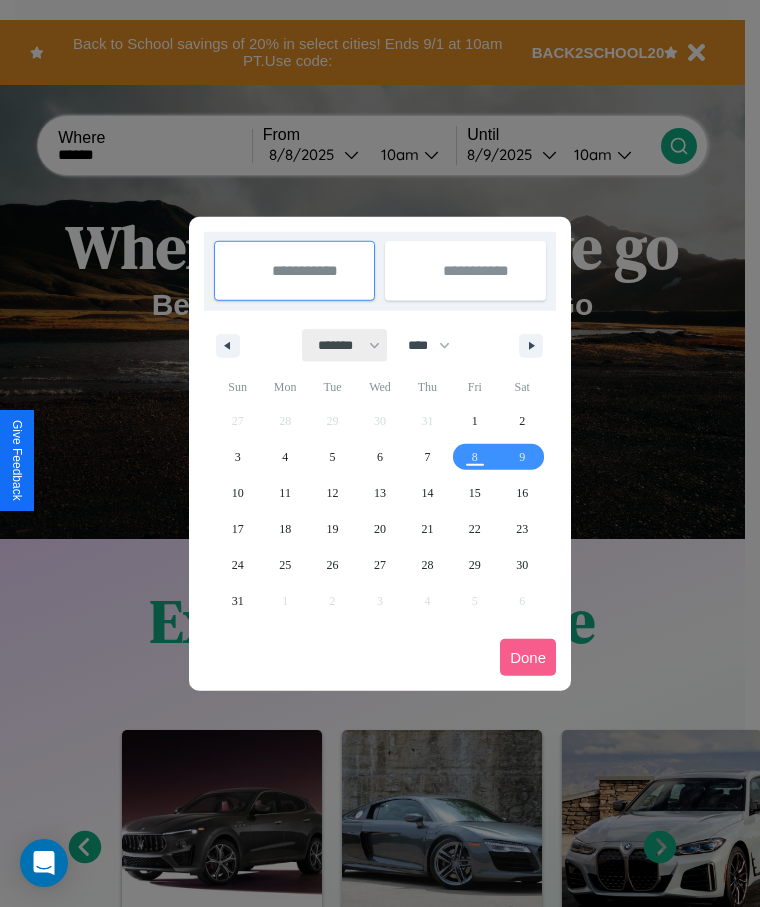 click on "******* ******** ***** ***** *** **** **** ****** ********* ******* ******** ********" at bounding box center (345, 345) 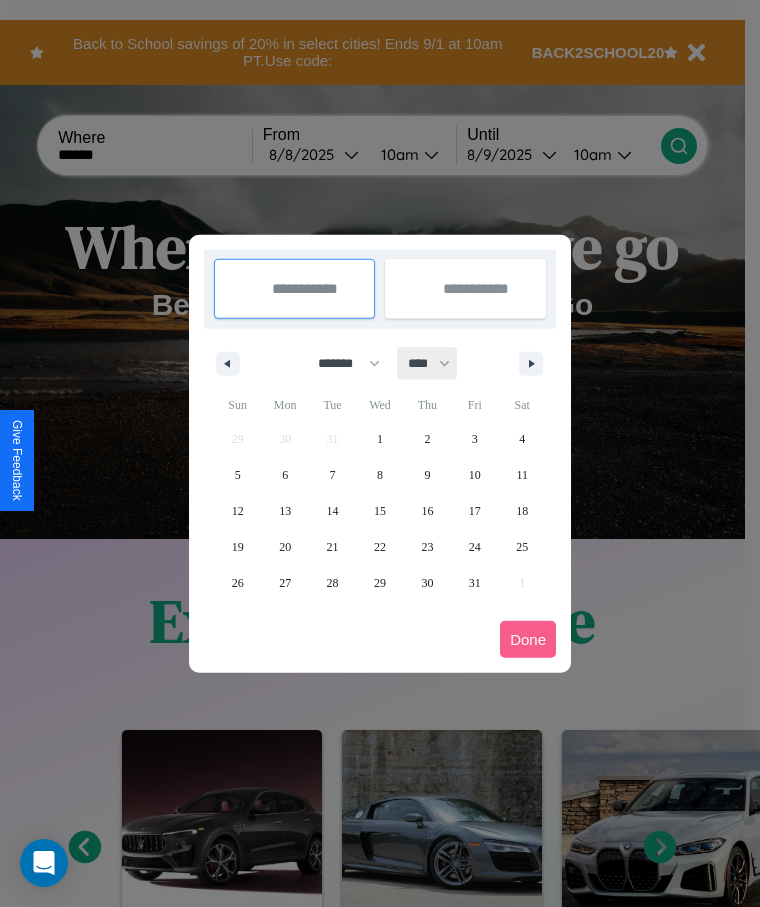 click on "**** **** **** **** **** **** **** **** **** **** **** **** **** **** **** **** **** **** **** **** **** **** **** **** **** **** **** **** **** **** **** **** **** **** **** **** **** **** **** **** **** **** **** **** **** **** **** **** **** **** **** **** **** **** **** **** **** **** **** **** **** **** **** **** **** **** **** **** **** **** **** **** **** **** **** **** **** **** **** **** **** **** **** **** **** **** **** **** **** **** **** **** **** **** **** **** **** **** **** **** **** **** **** **** **** **** **** **** **** **** **** **** **** **** **** **** **** **** **** **** ****" at bounding box center [428, 363] 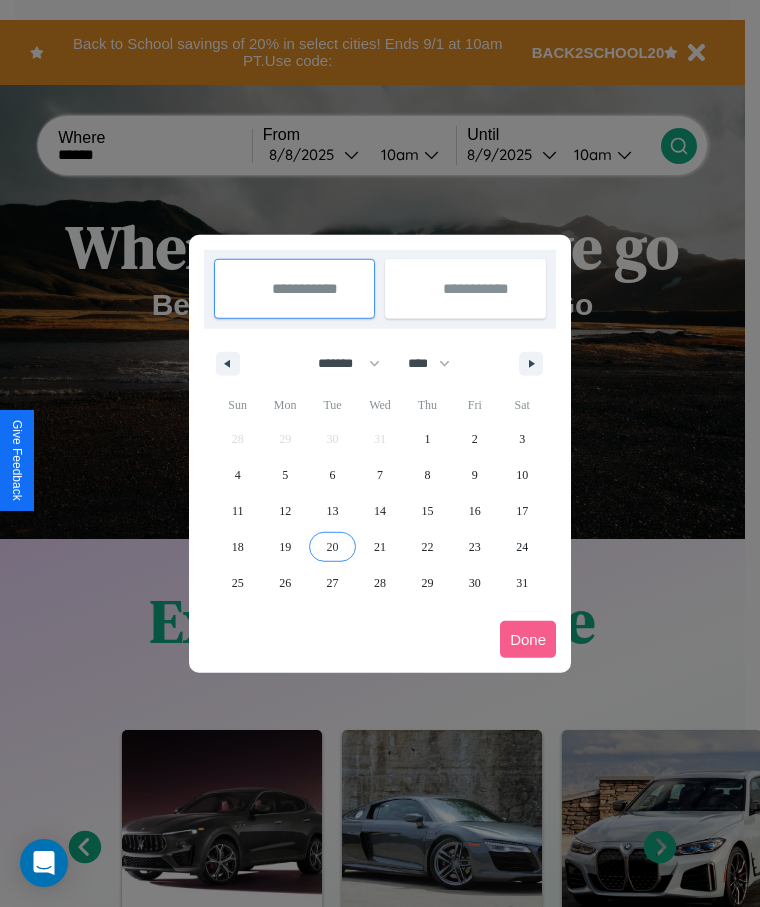 click on "20" at bounding box center (333, 547) 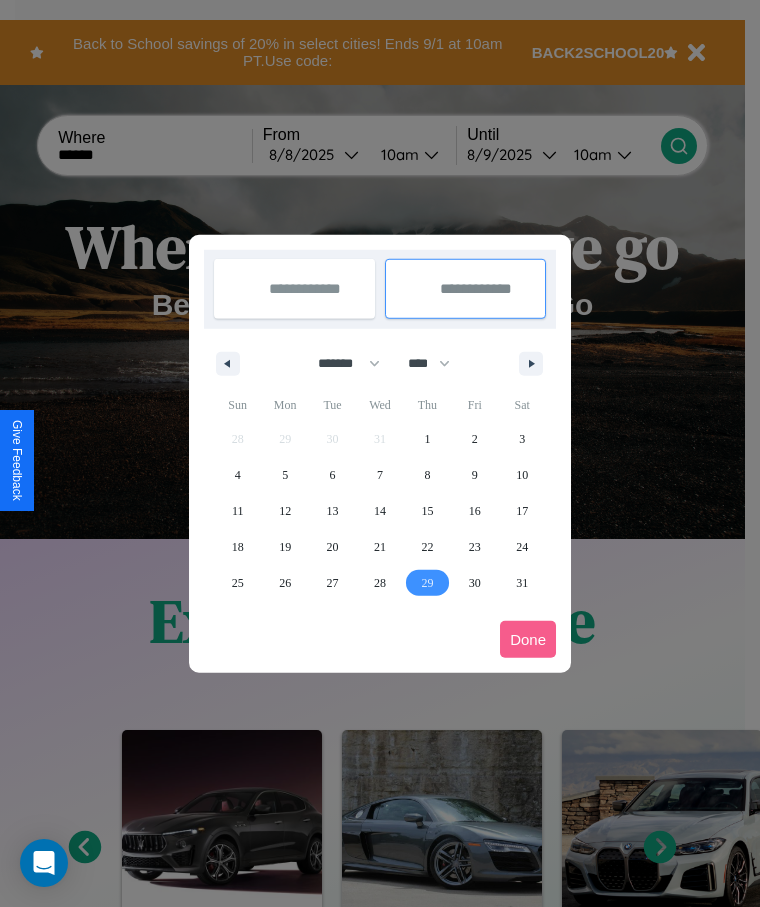 click on "29" at bounding box center [427, 583] 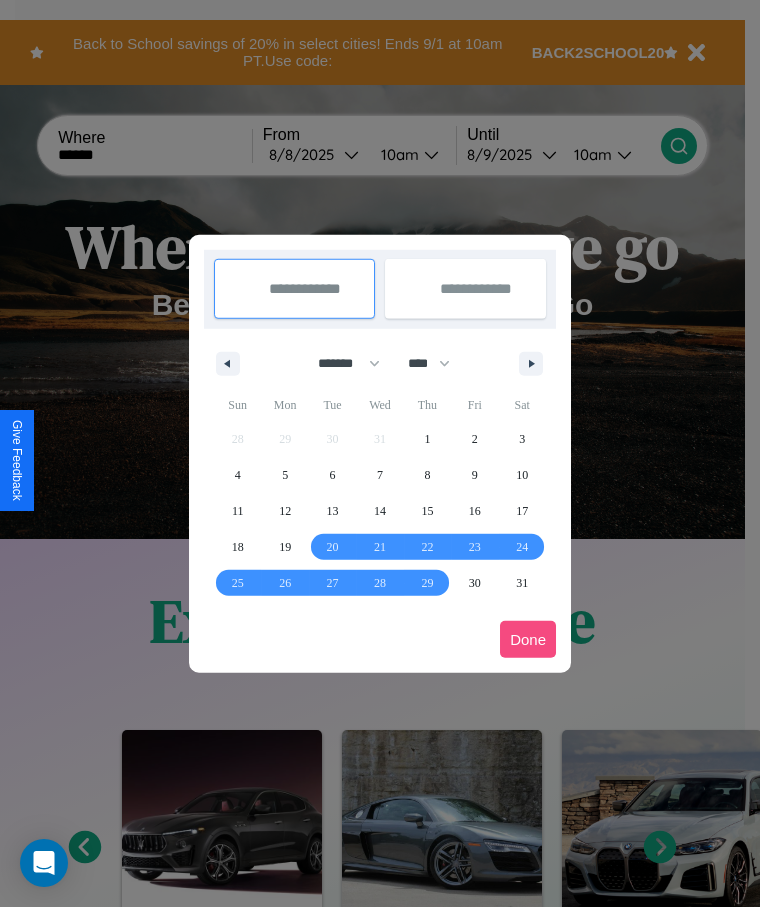 click on "Done" at bounding box center (528, 639) 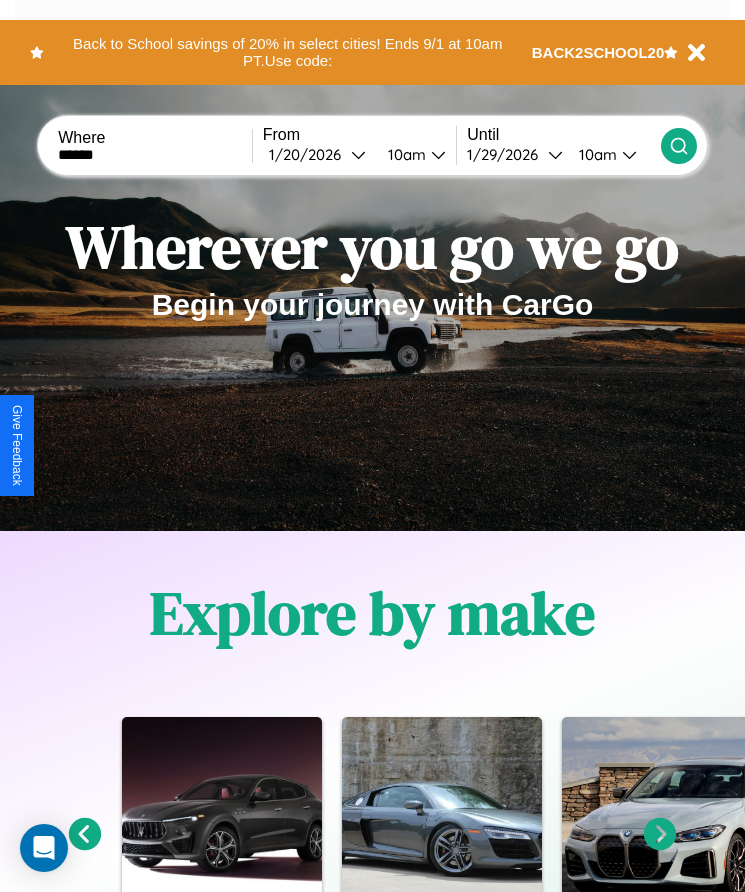 click 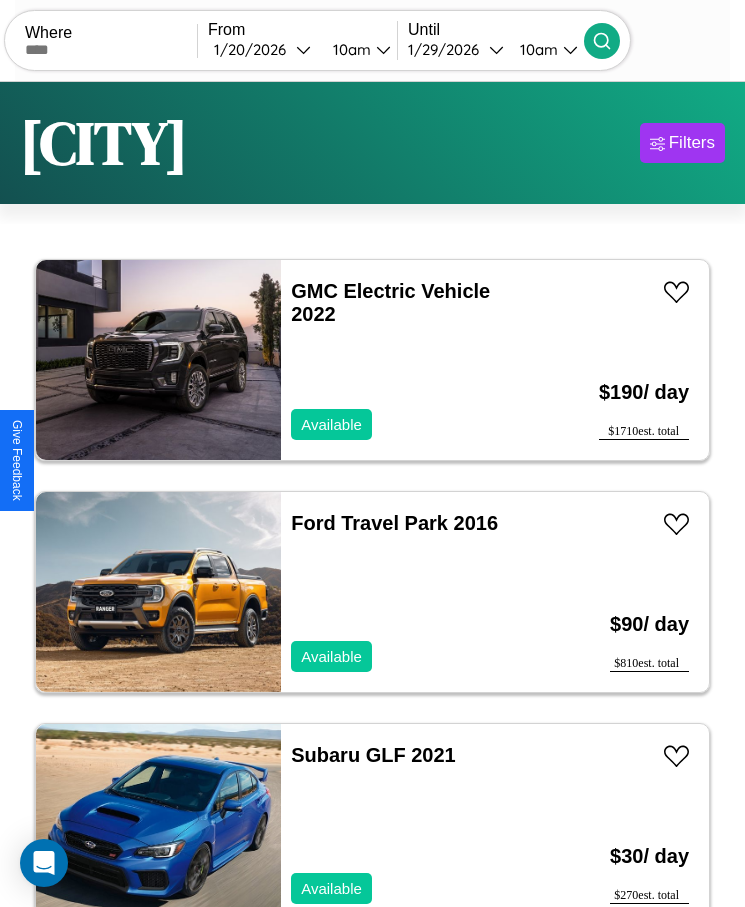 scroll, scrollTop: 50, scrollLeft: 0, axis: vertical 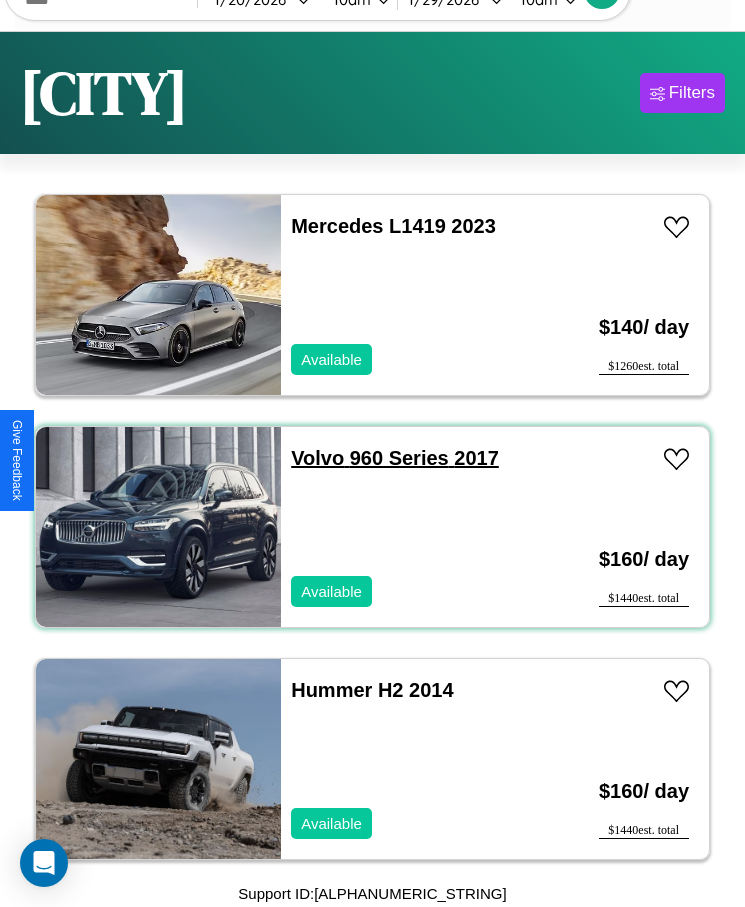 click on "Volvo   960 Series   2017" at bounding box center (395, 458) 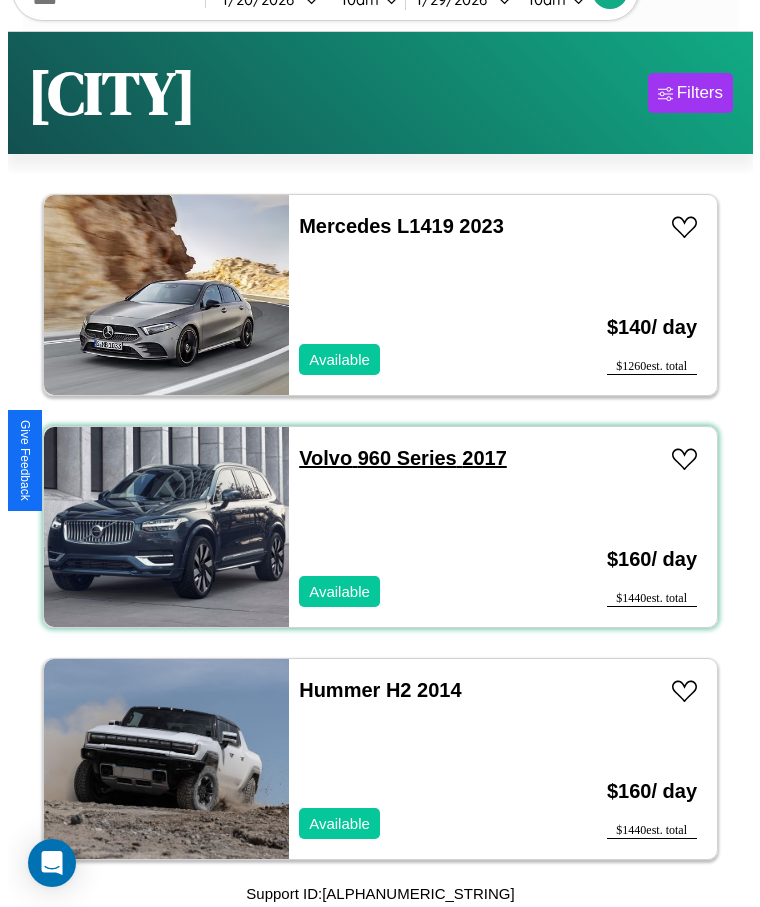 scroll, scrollTop: 0, scrollLeft: 0, axis: both 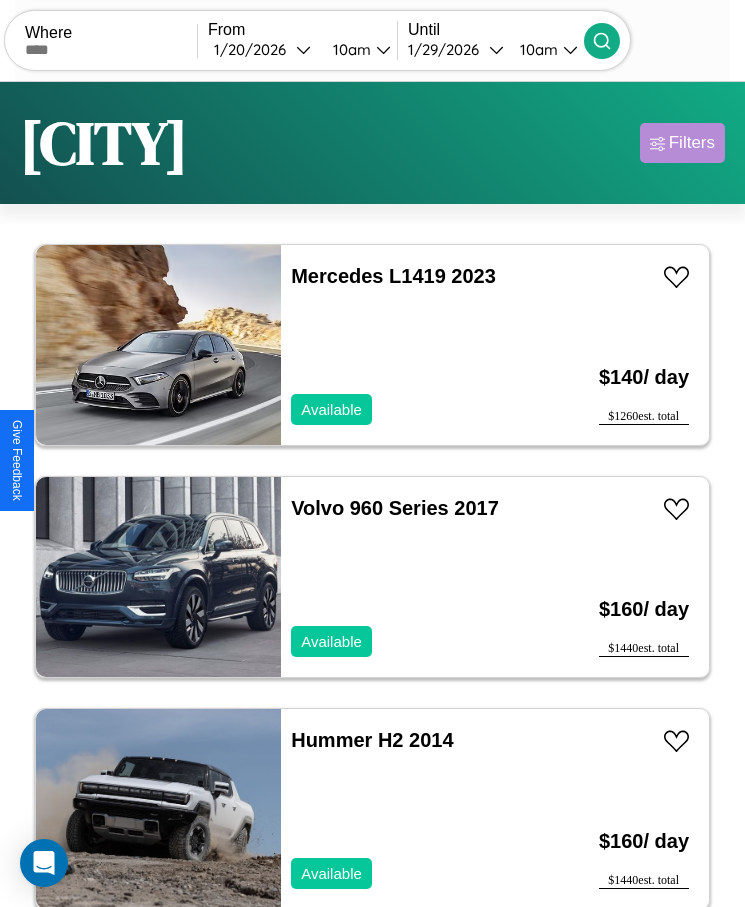 click on "Filters" at bounding box center (692, 143) 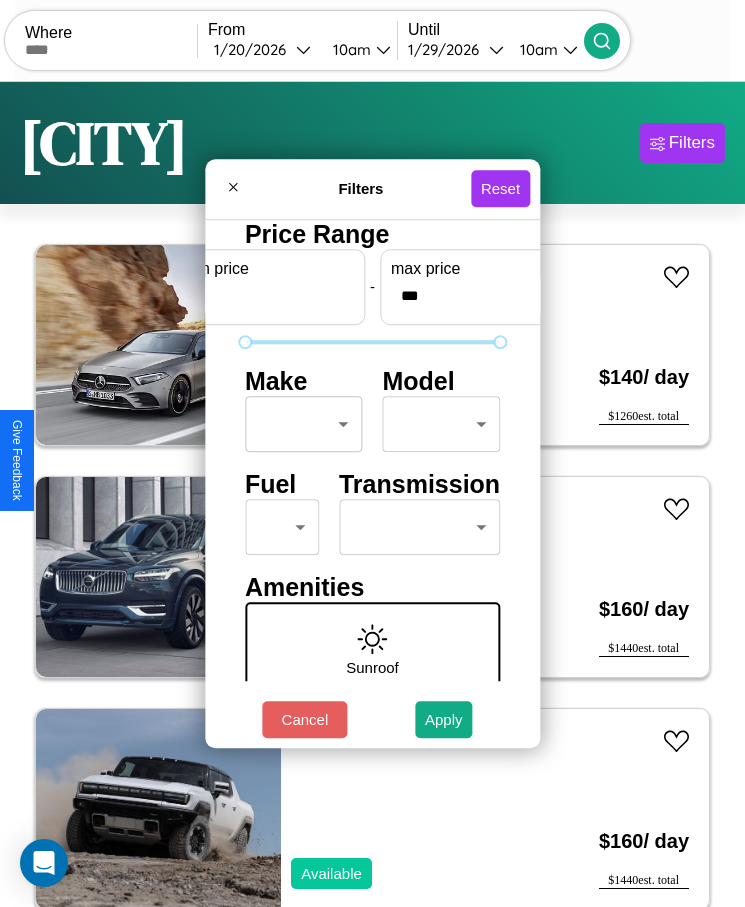 click on "CarGo Where From [DATE] [TIME] Until [DATE] [TIME] Become a Host Login Sign Up [CITY] Filters 61  cars in this area These cars can be picked up in this city. GMC   Electric Vehicle   2022 Available $ 190  / day $ 1710  est. total Ford   Travel Park   2016 Available $ 90  / day $ 810  est. total Subaru   GLF   2021 Available $ 30  / day $ 270  est. total Lexus   HS   2014 Available $ 130  / day $ 1170  est. total GMC   WIS   2021 Available $ 70  / day $ 630  est. total Lincoln   Zephyr   2021 Available $ 50  / day $ 450  est. total Jaguar   E-PACE   2014 Available $ 80  / day $ 720  est. total Ferrari   488 GTB   2017 Available $ 150  / day $ 1350  est. total Maserati   228   2016 Available $ 170  / day $ 1530  est. total Toyota   MR2   2016 Unavailable $ 80  / day $ 720  est. total Fiat   Ducato   2020 Available $ 50  / day $ 450  est. total Aston Martin   DBS   2021 Available $ 100  / day $ 900  est. total Mercedes   L1419   2023 Available $ 140  / day $ 1260  est. total Volvo   960 Series   2017 $" at bounding box center (372, 478) 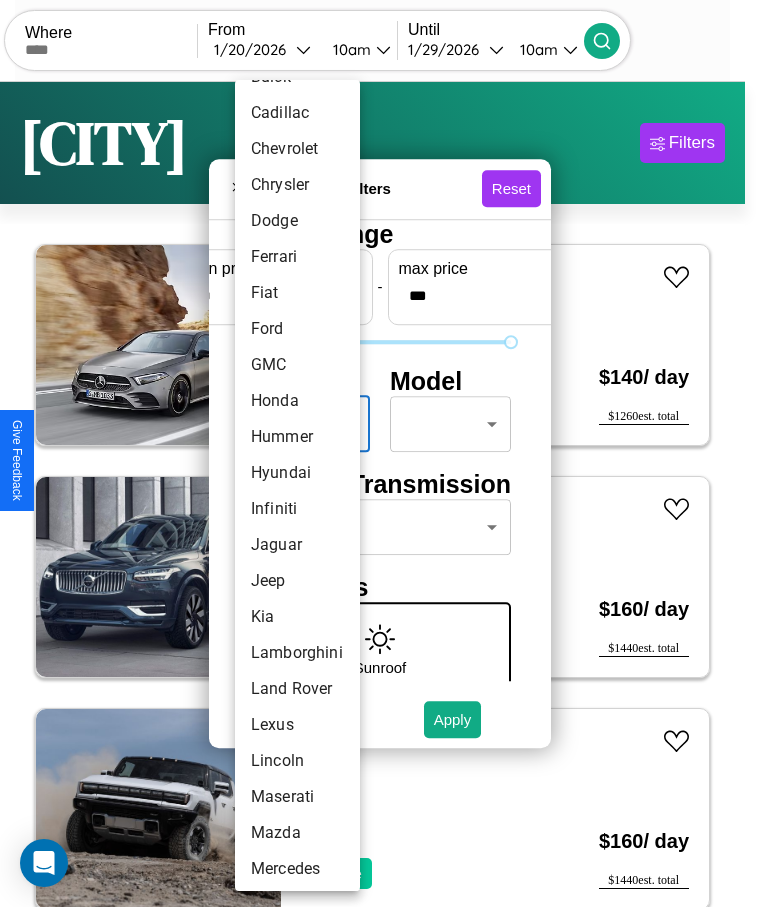 scroll, scrollTop: 305, scrollLeft: 0, axis: vertical 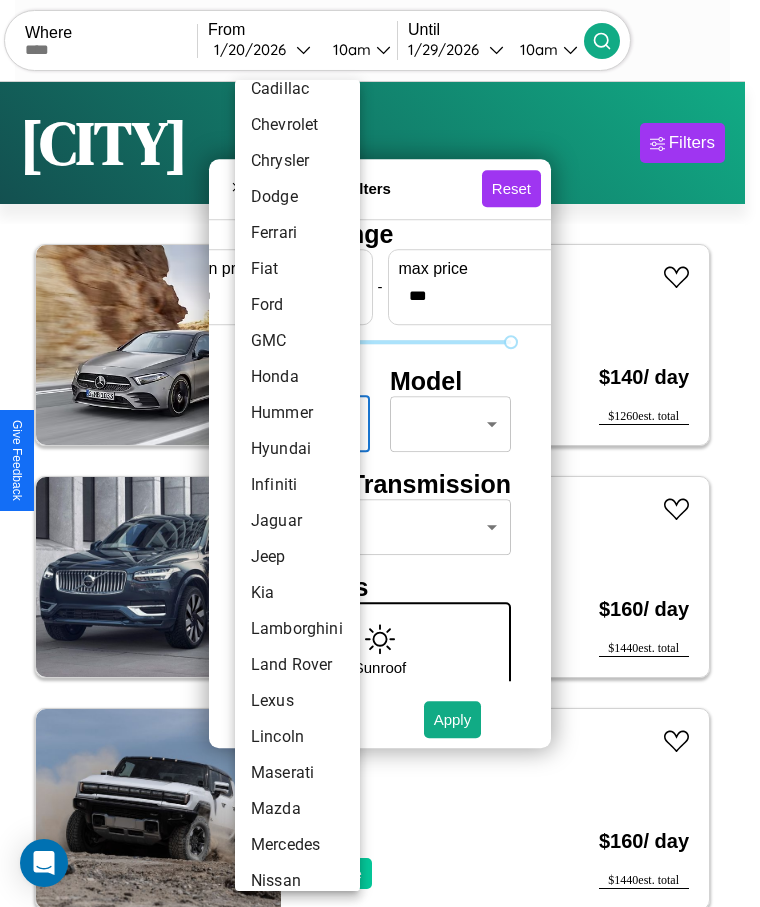 click on "Infiniti" at bounding box center (297, 485) 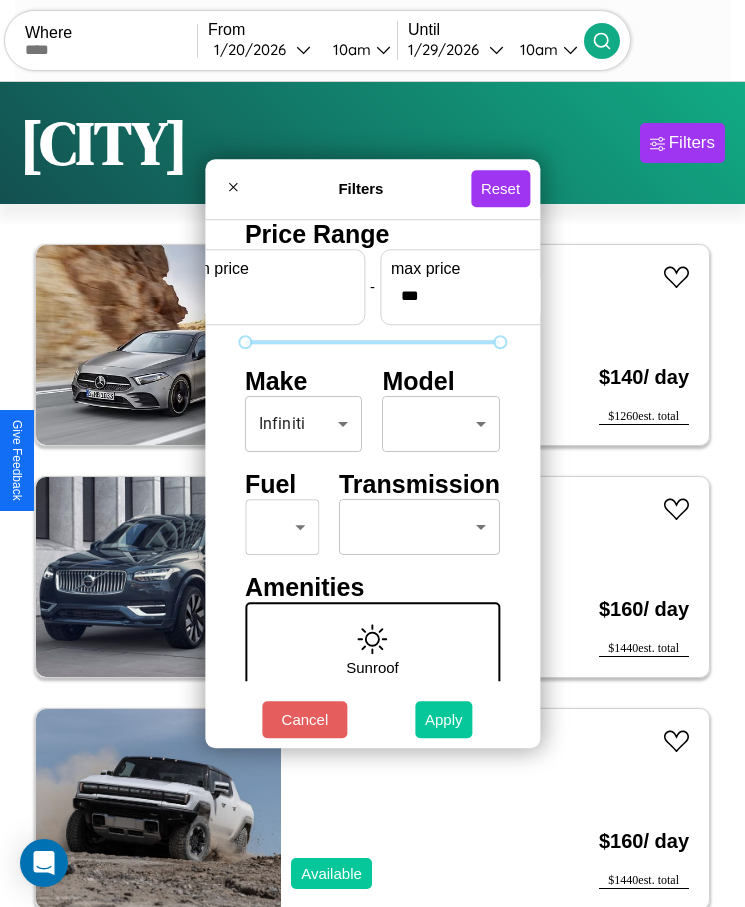 click on "Apply" at bounding box center [444, 719] 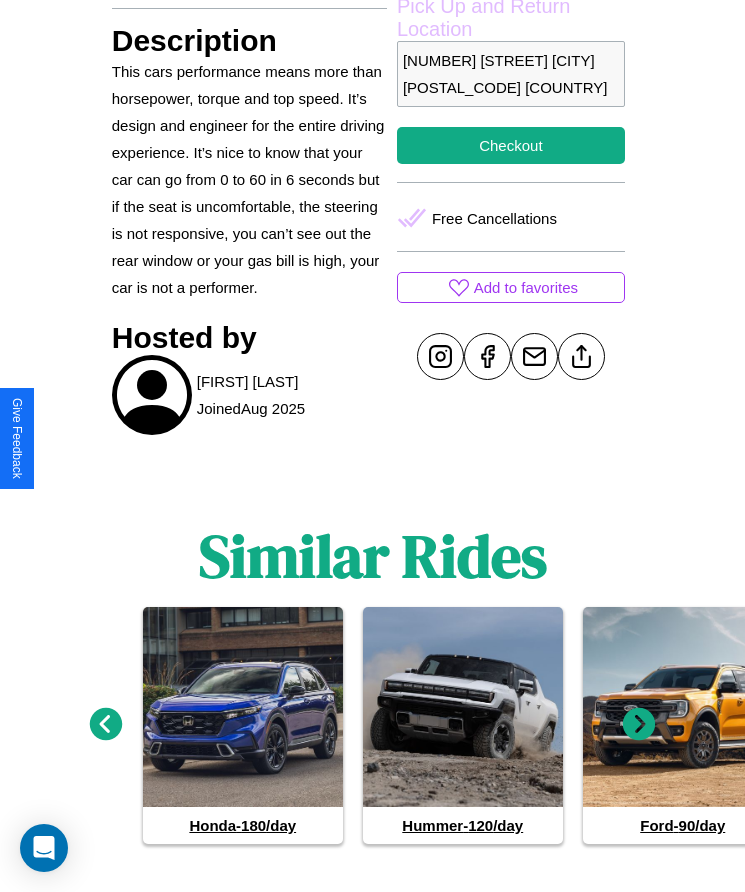 scroll, scrollTop: 845, scrollLeft: 0, axis: vertical 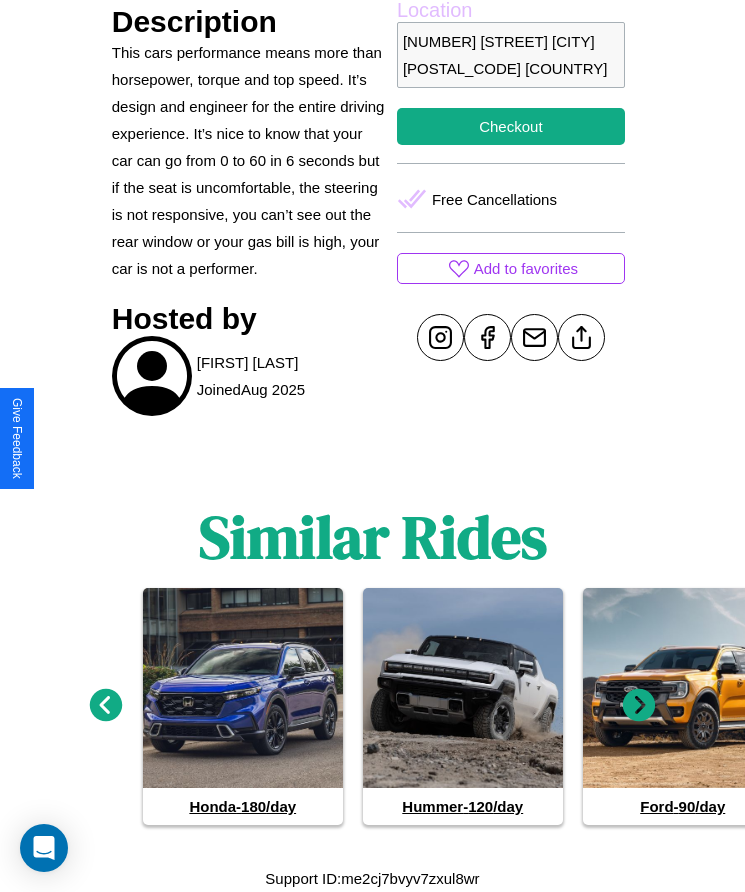click 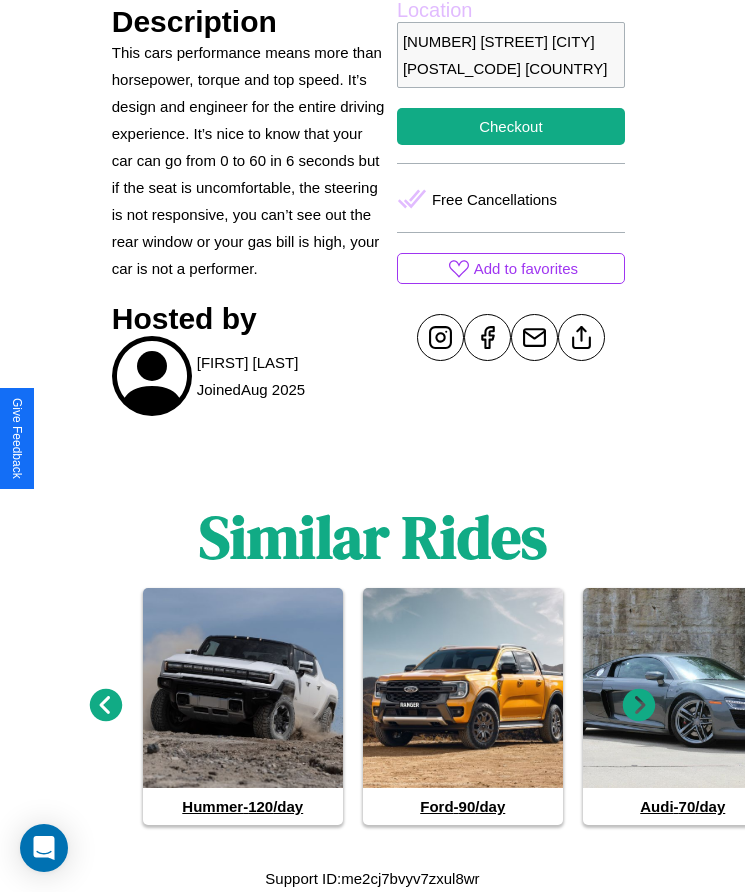 click 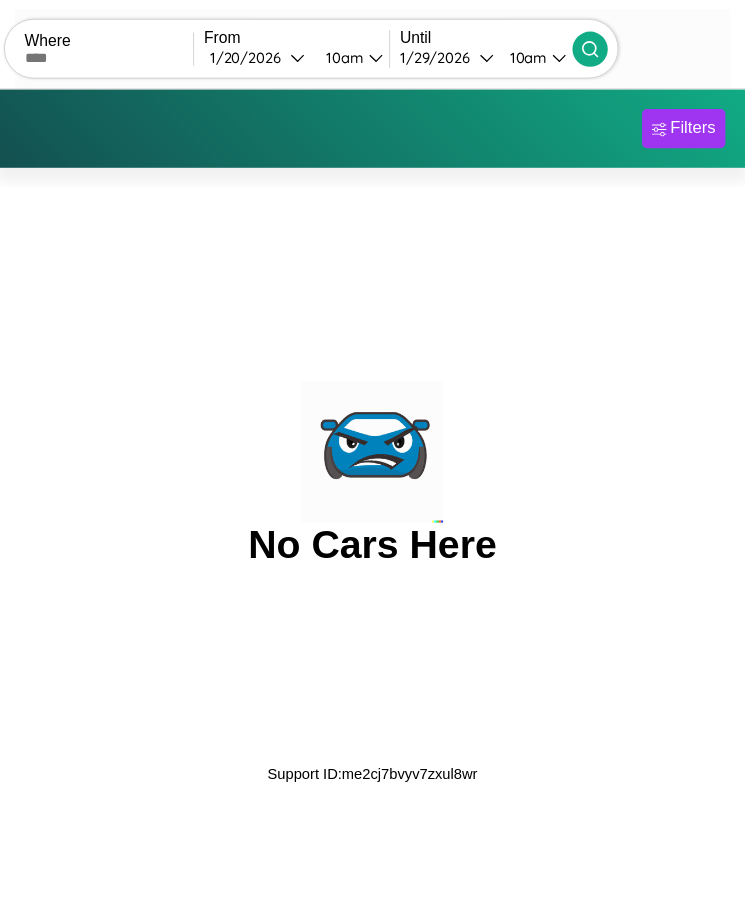 scroll, scrollTop: 0, scrollLeft: 0, axis: both 